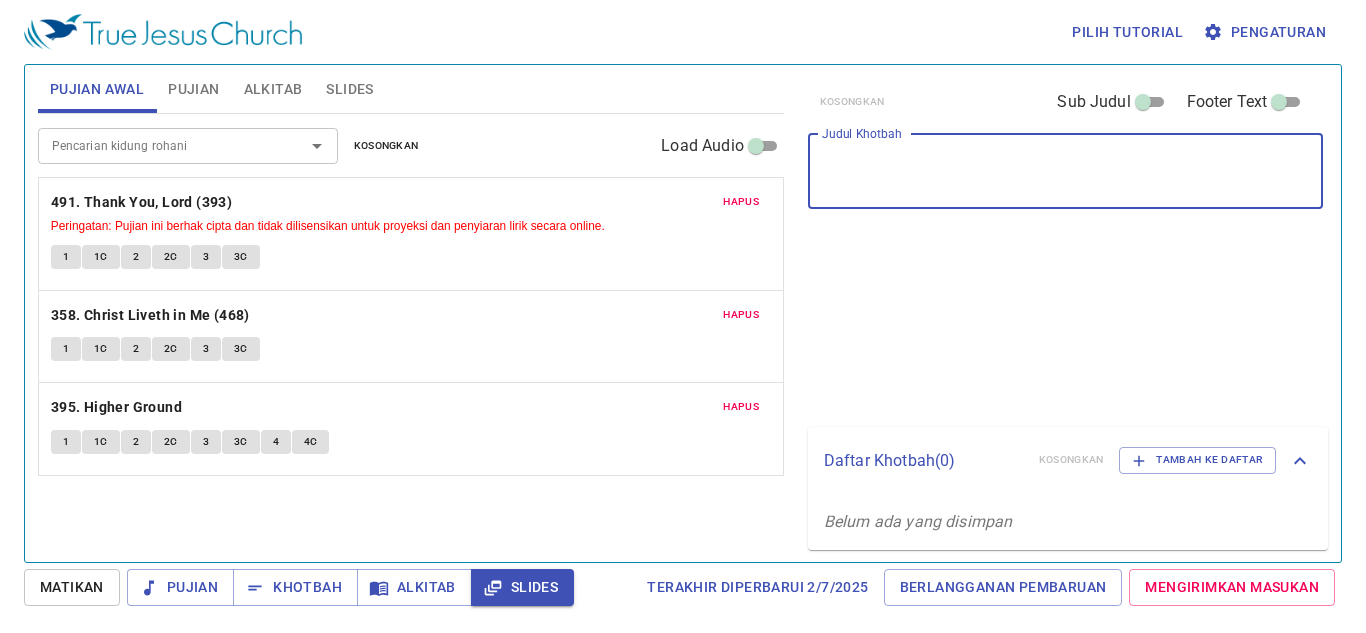 scroll, scrollTop: 0, scrollLeft: 0, axis: both 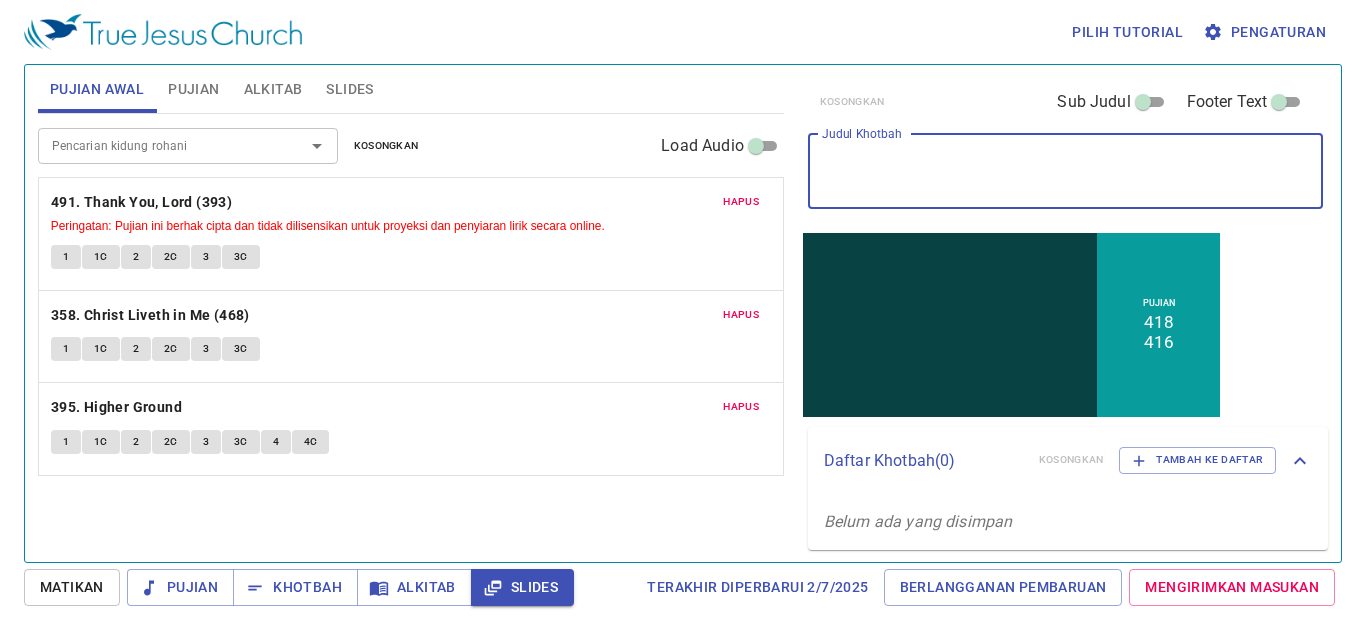 type 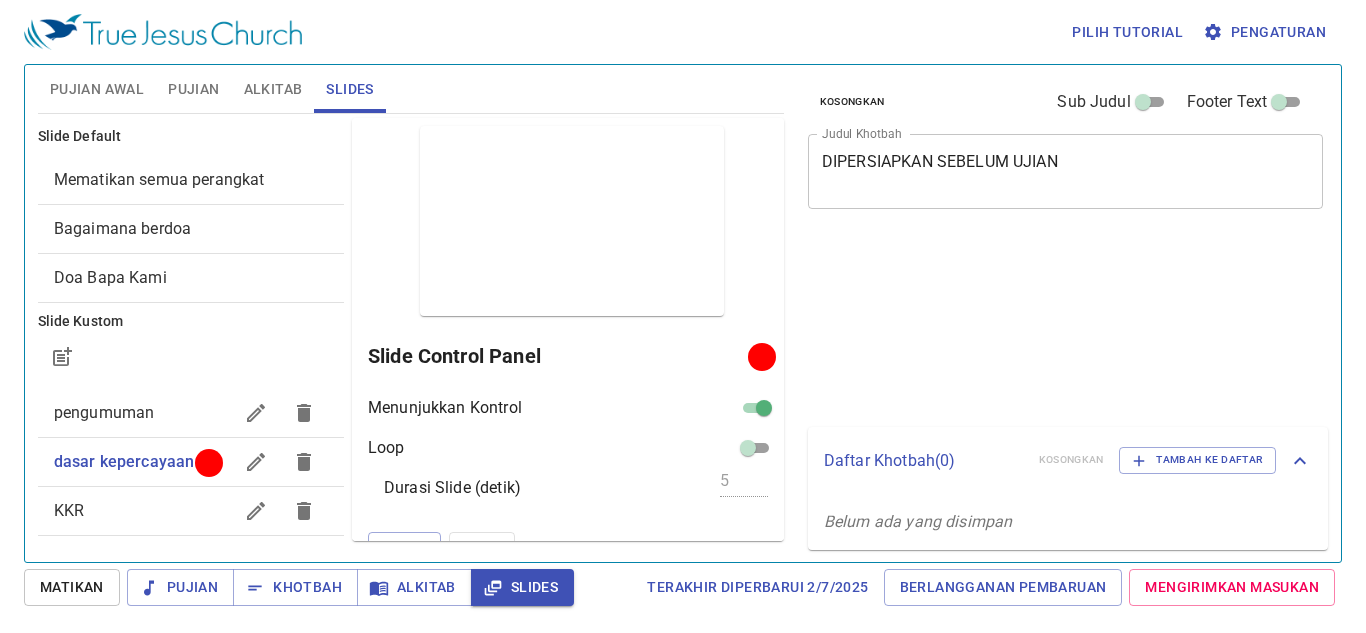 scroll, scrollTop: 0, scrollLeft: 0, axis: both 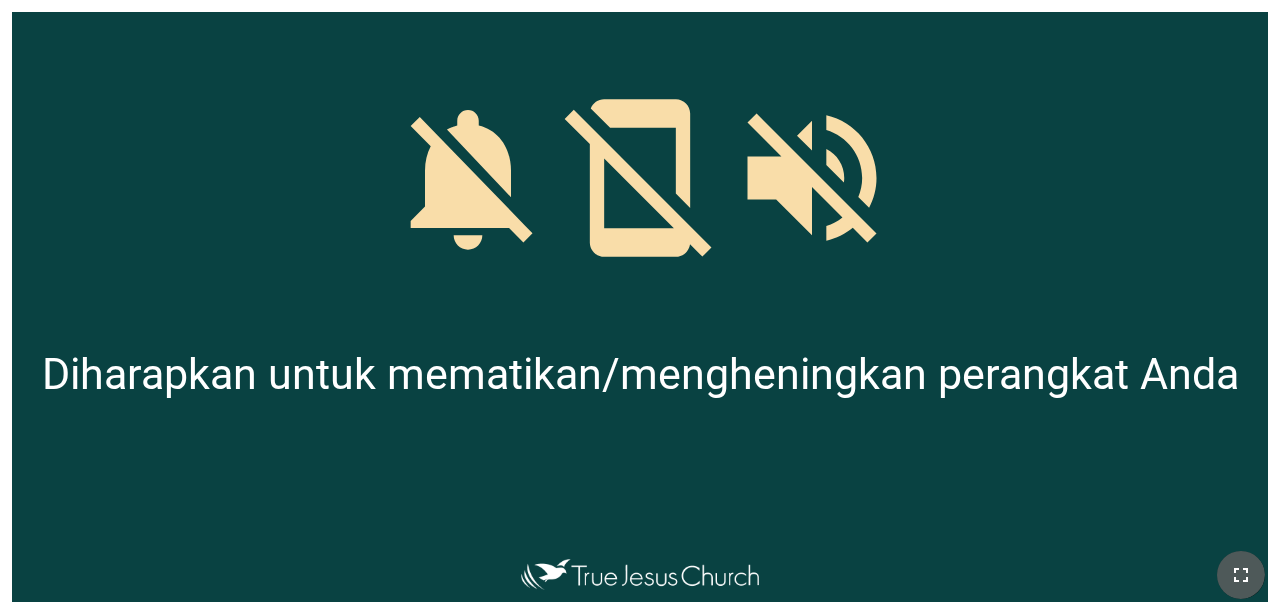click 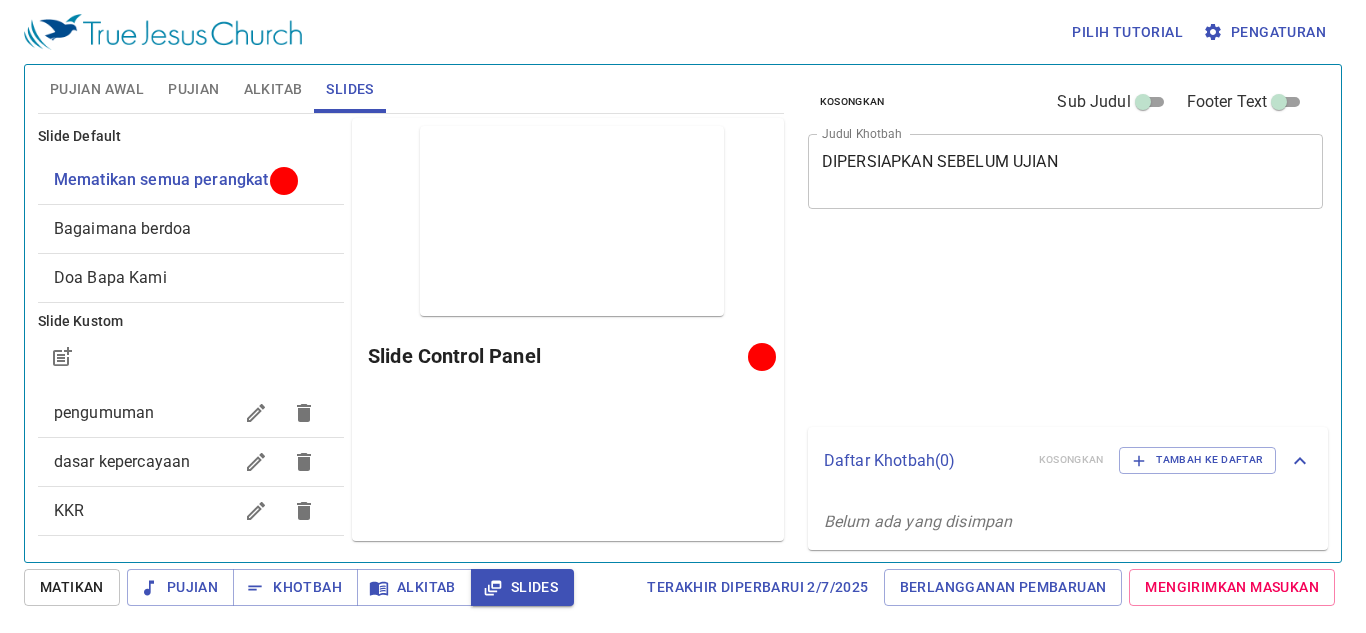 scroll, scrollTop: 0, scrollLeft: 0, axis: both 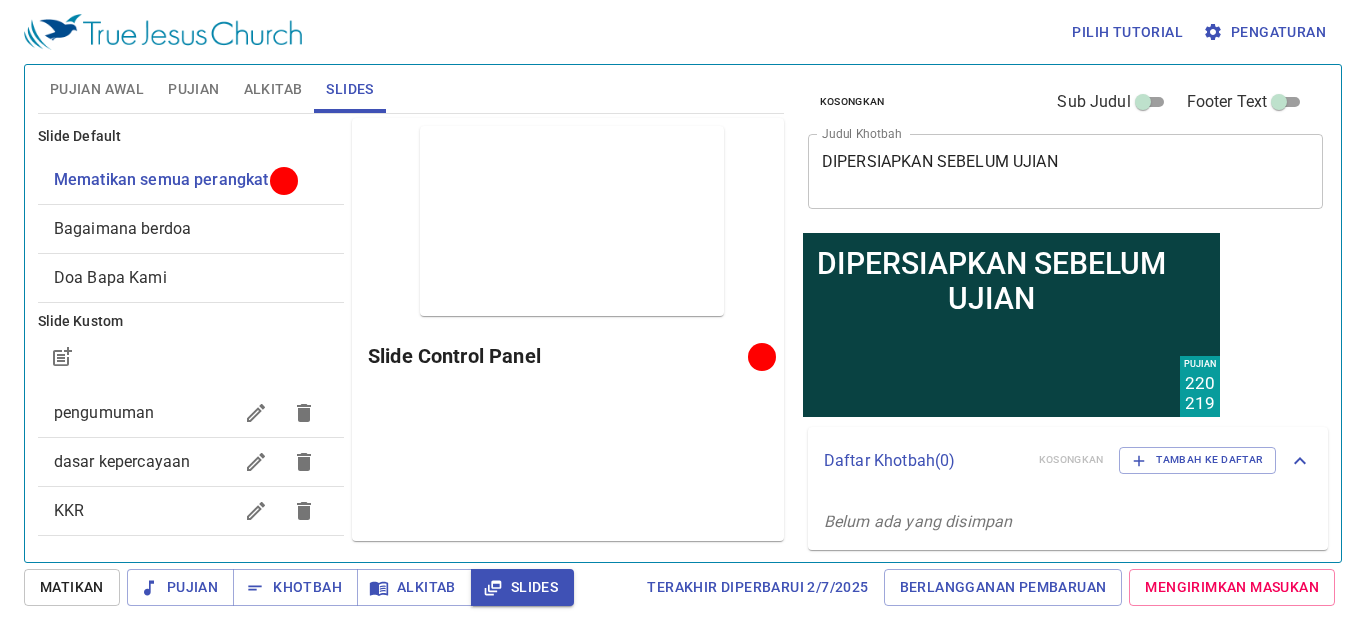 click on "Bagaimana berdoa" at bounding box center (191, 229) 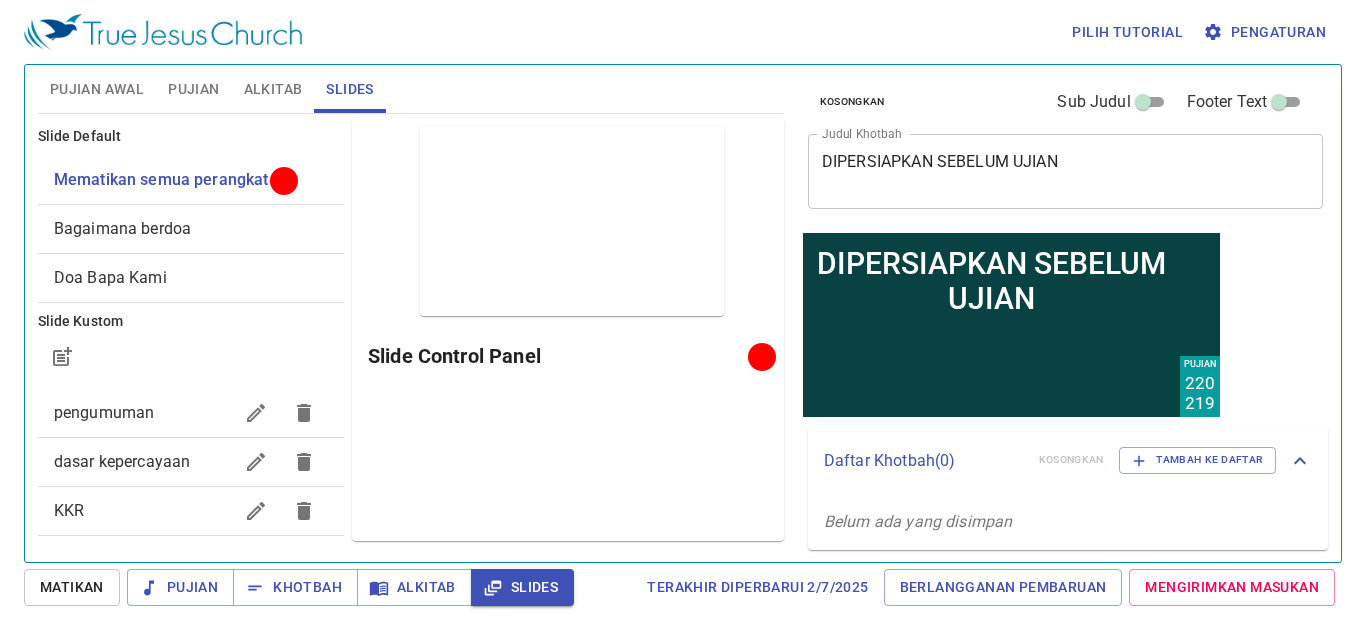 click on "Bagaimana berdoa" at bounding box center (191, 229) 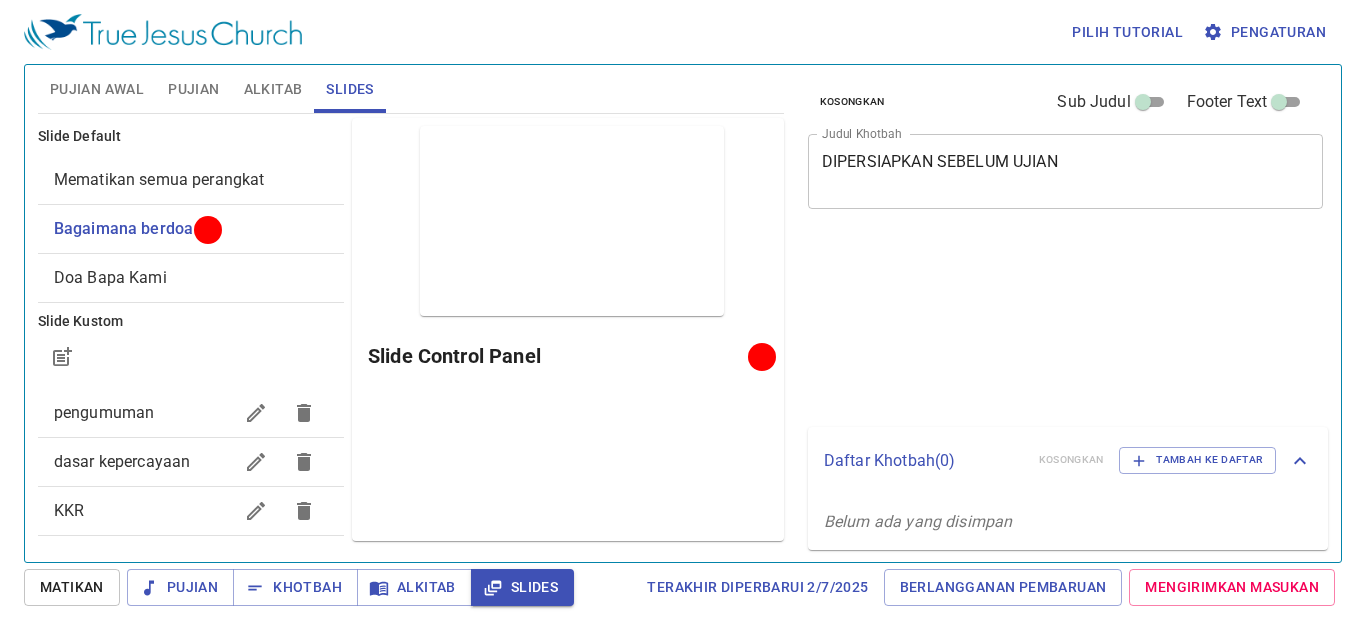 scroll, scrollTop: 0, scrollLeft: 0, axis: both 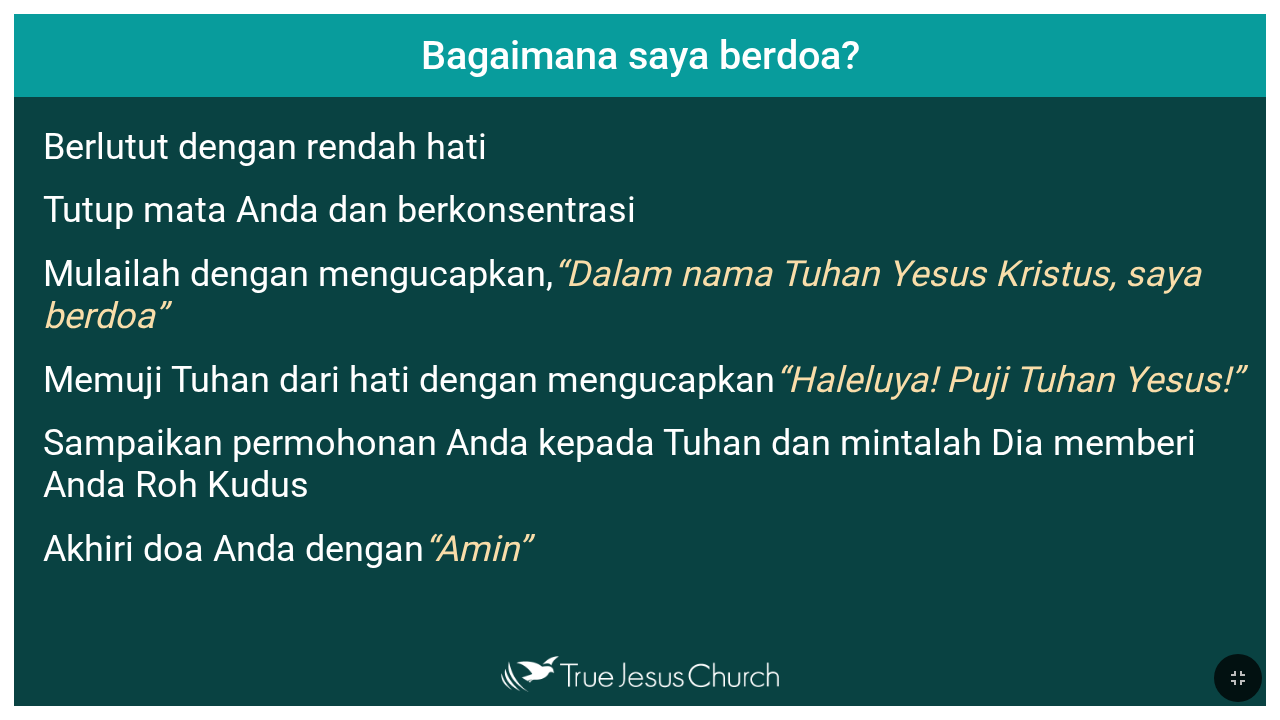 drag, startPoint x: 0, startPoint y: 0, endPoint x: 210, endPoint y: 341, distance: 400.47595 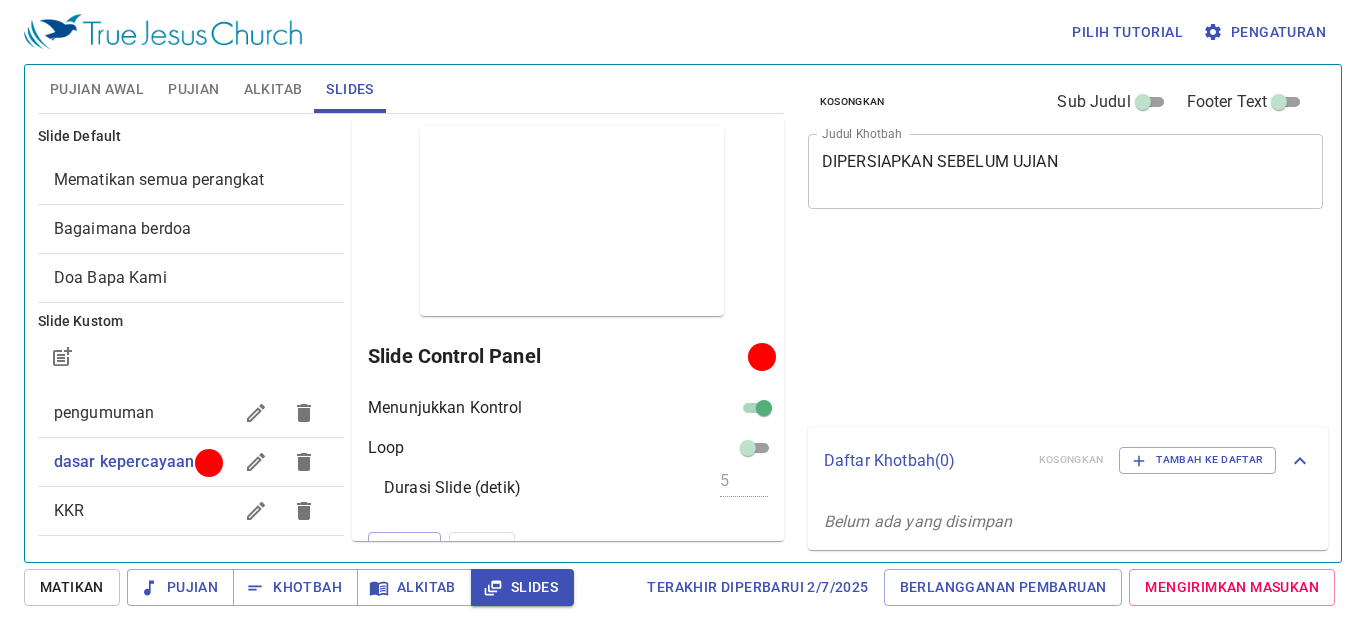 scroll, scrollTop: 0, scrollLeft: 0, axis: both 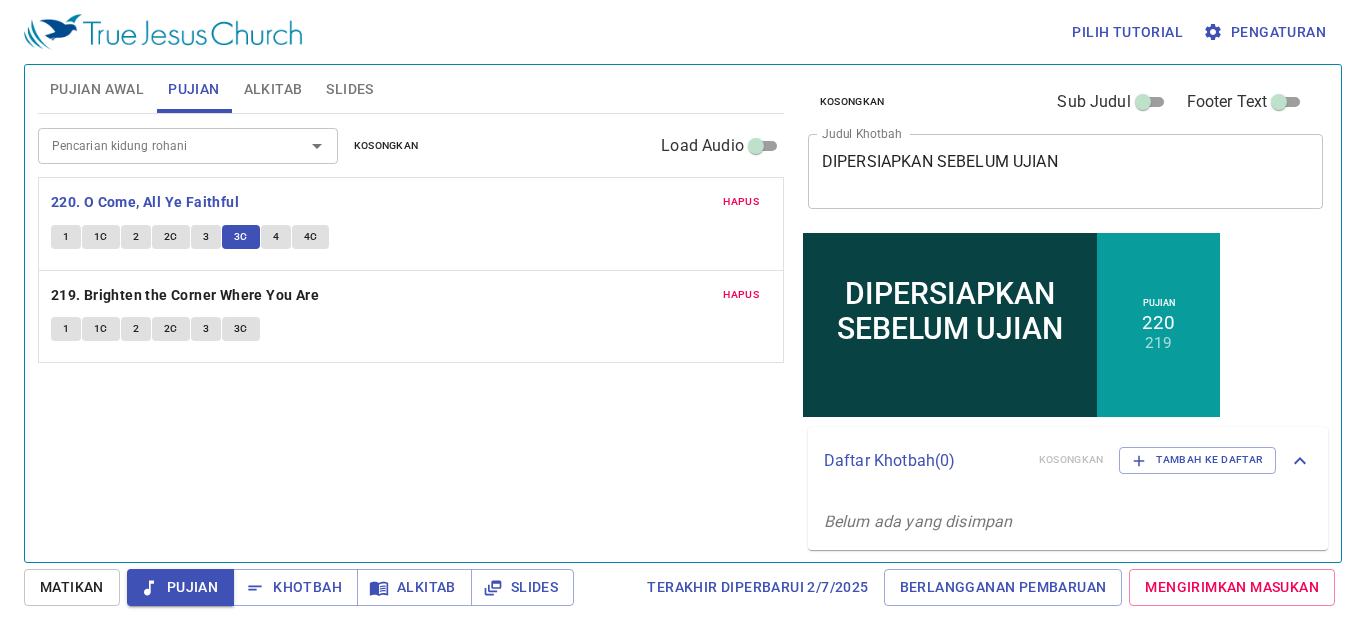 type 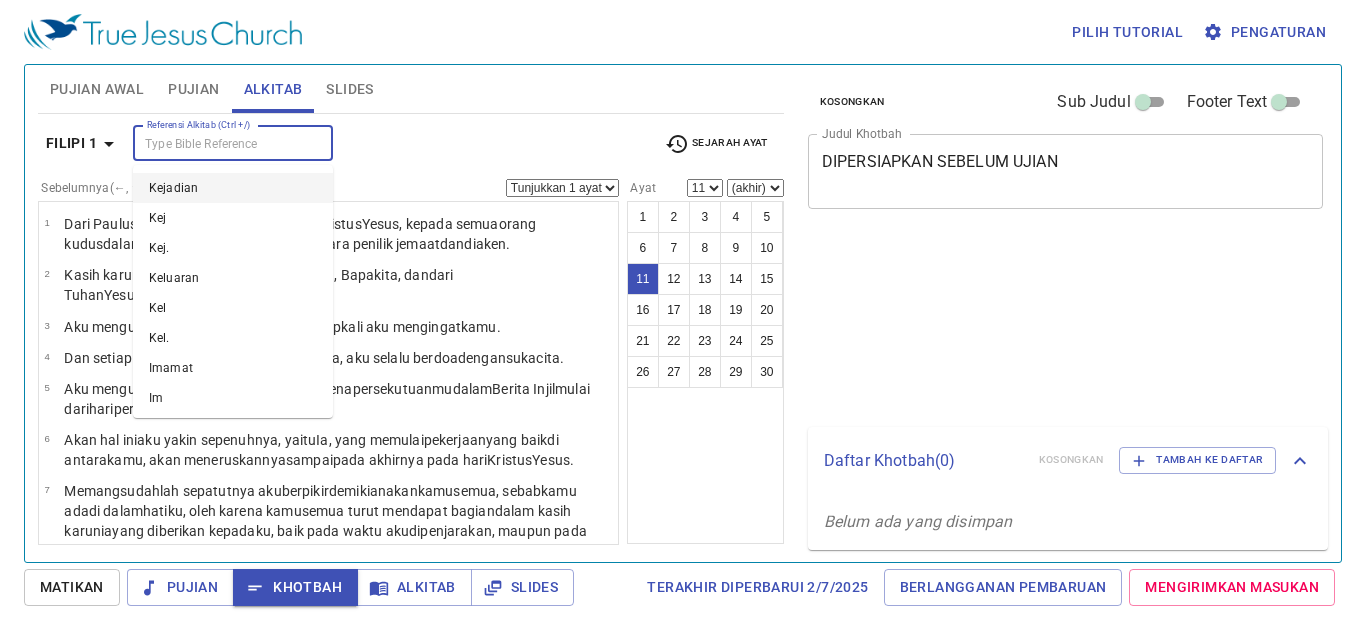 select on "11" 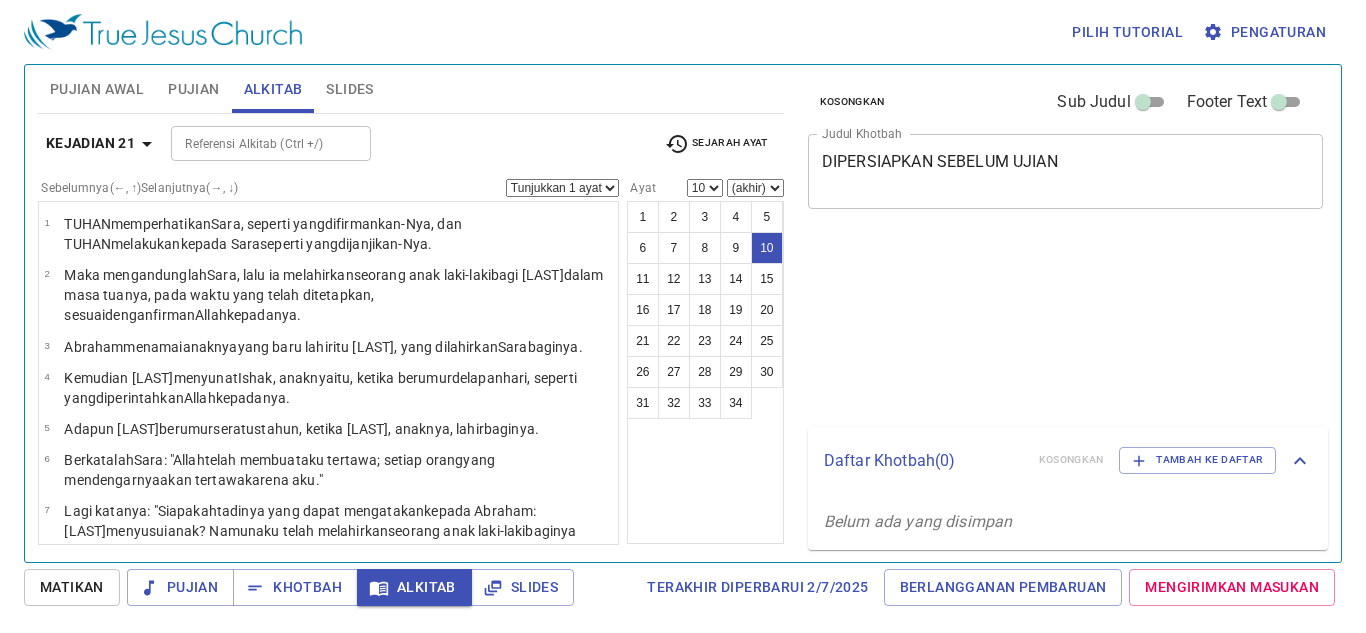 select on "10" 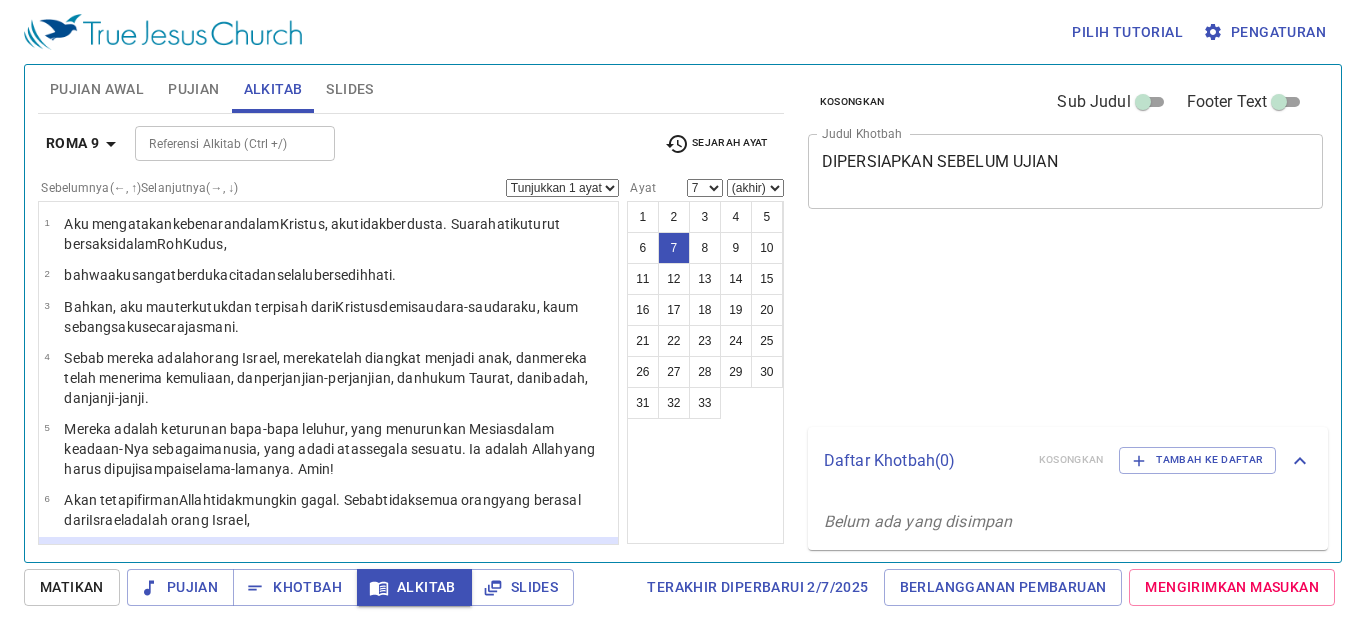 select on "7" 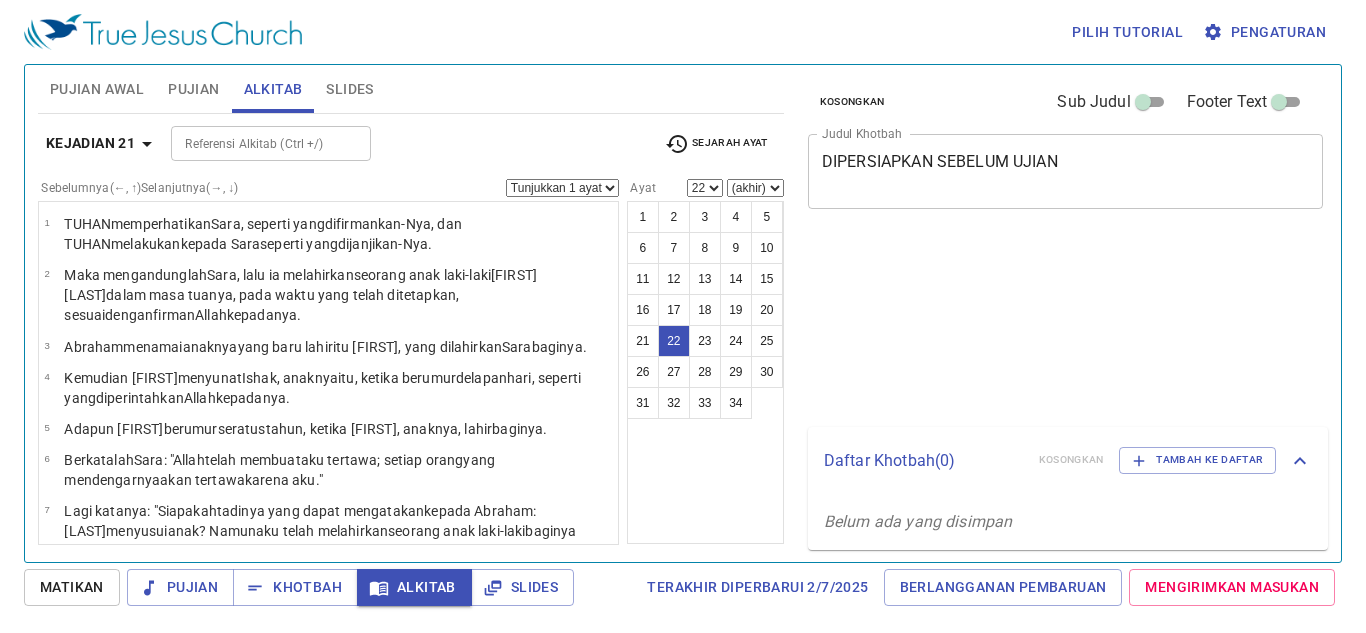 select on "22" 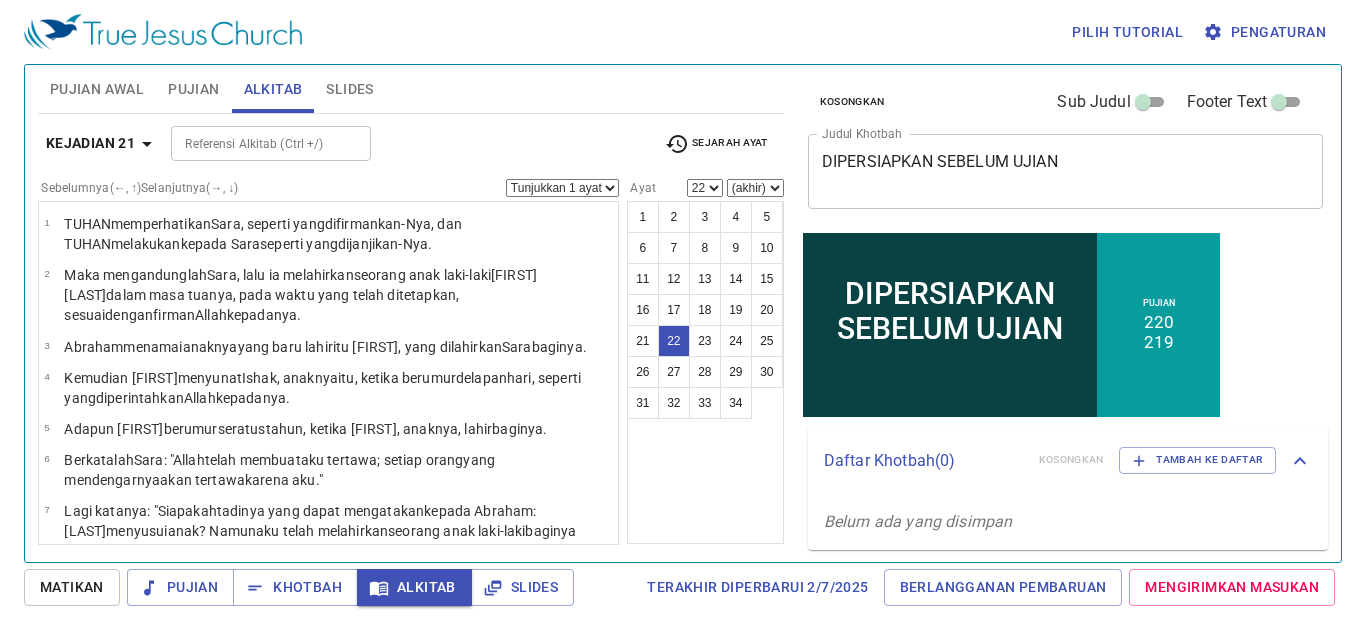 scroll, scrollTop: 1038, scrollLeft: 0, axis: vertical 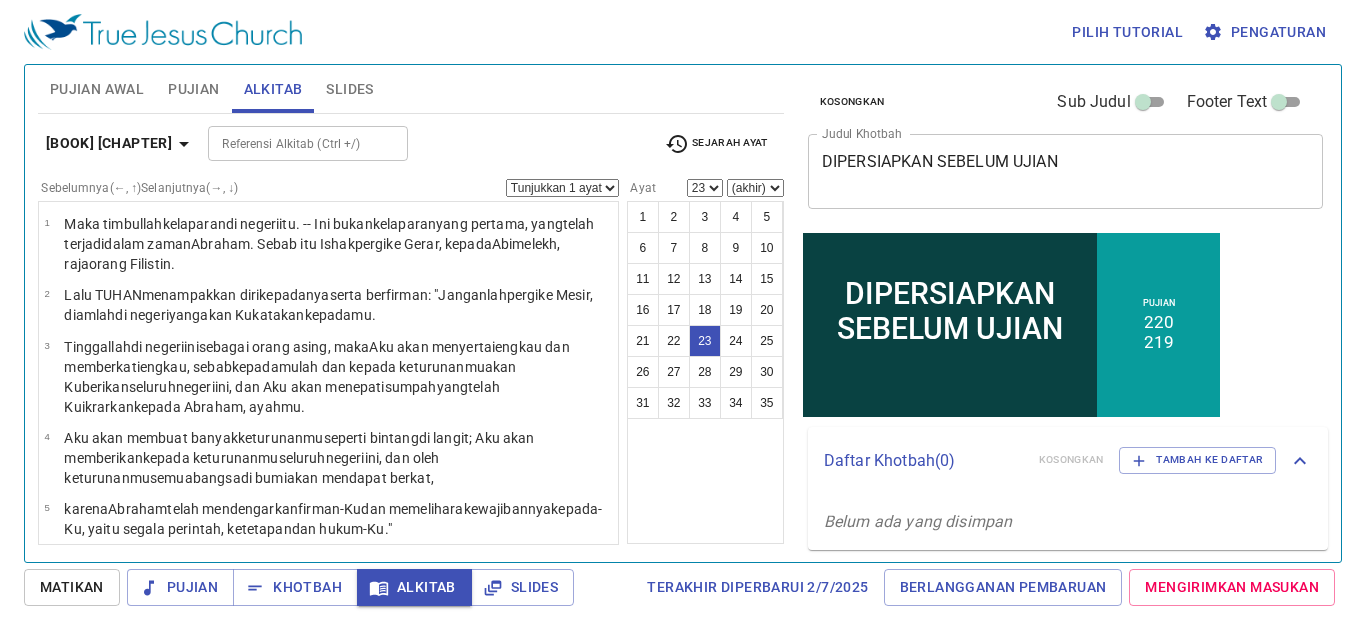 click on "24 Lalu pada malam  itu  TUHAN  menampakkan diri  kepadanya  serta berfirman : "Akulah  Allah  ayahmu  Abraham ; janganlah  takut , sebab  Aku menyertai  engkau; Aku  akan memberkati  engkau dan membuat banyak  keturunanmu  karena  Abraham , hamba-Ku  itu."" at bounding box center (328, 1613) 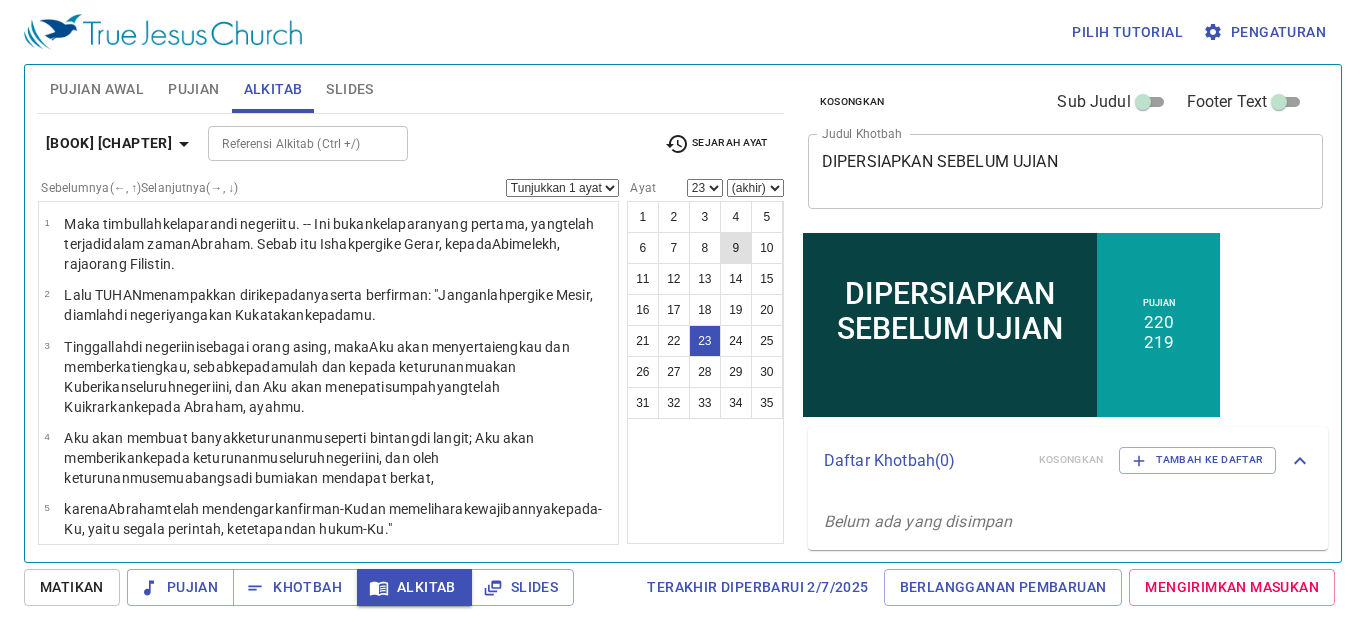 click on "engkau dan membuat banyak  keturunanmu  karena  Abraham , hamba-Ku  itu."" at bounding box center [318, 1632] 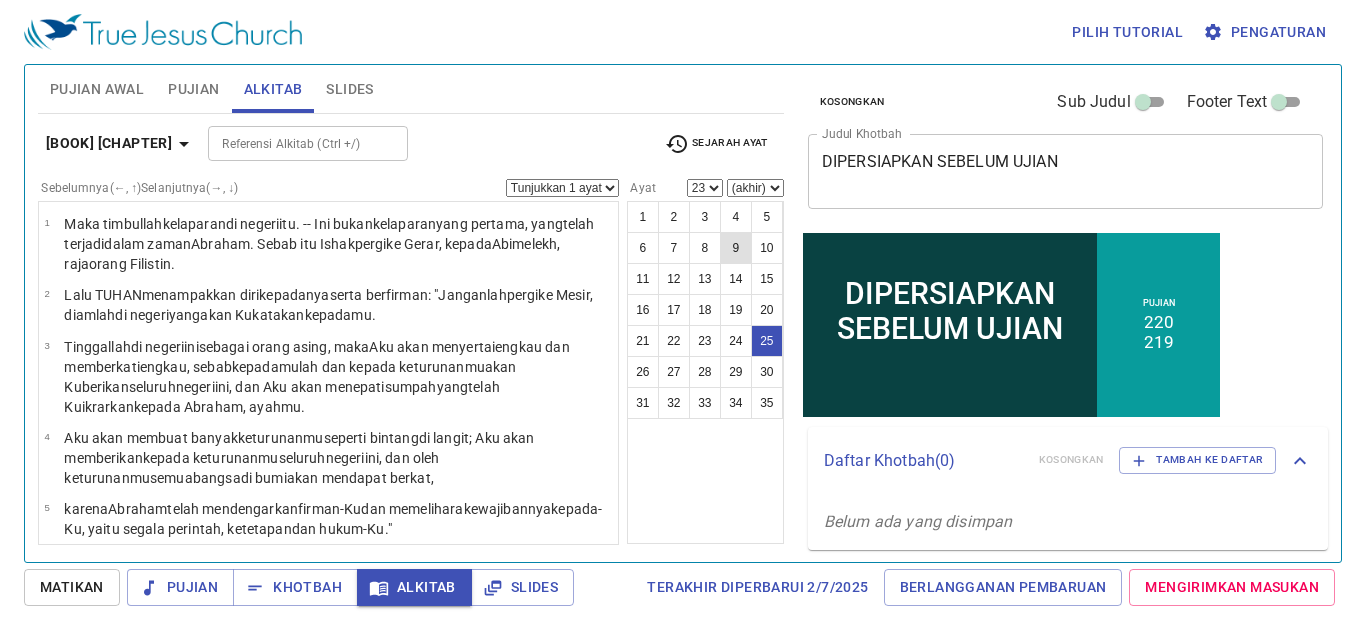 select on "25" 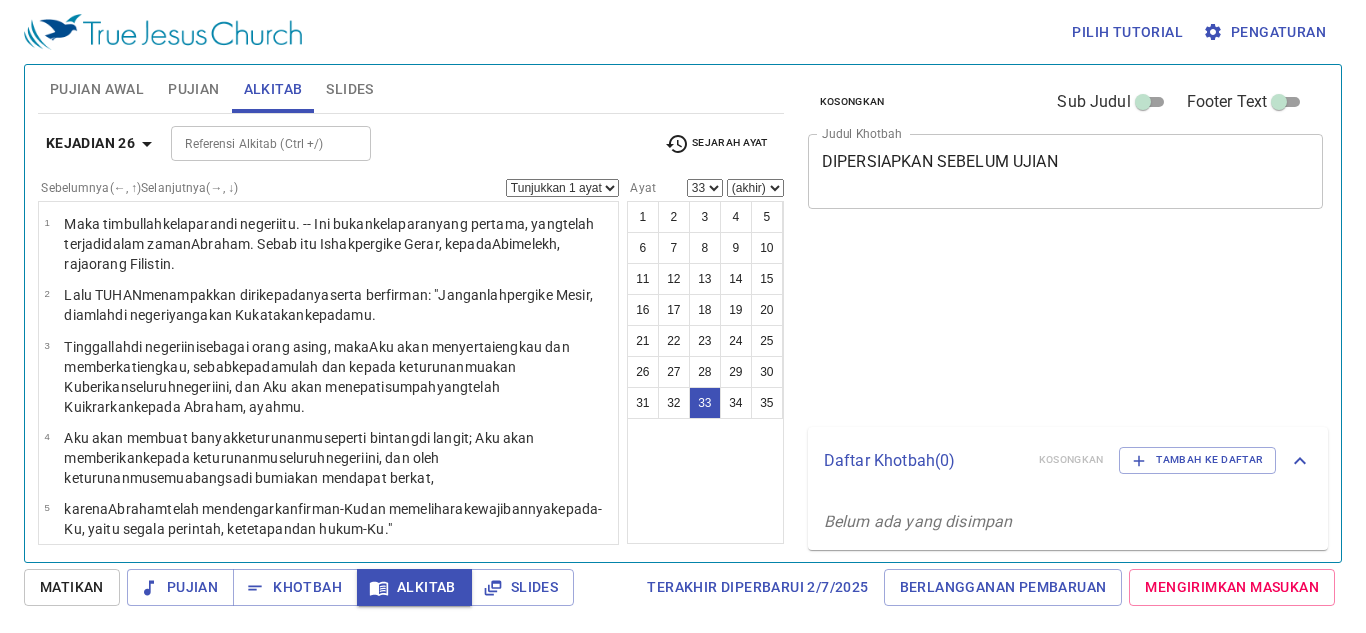 select on "33" 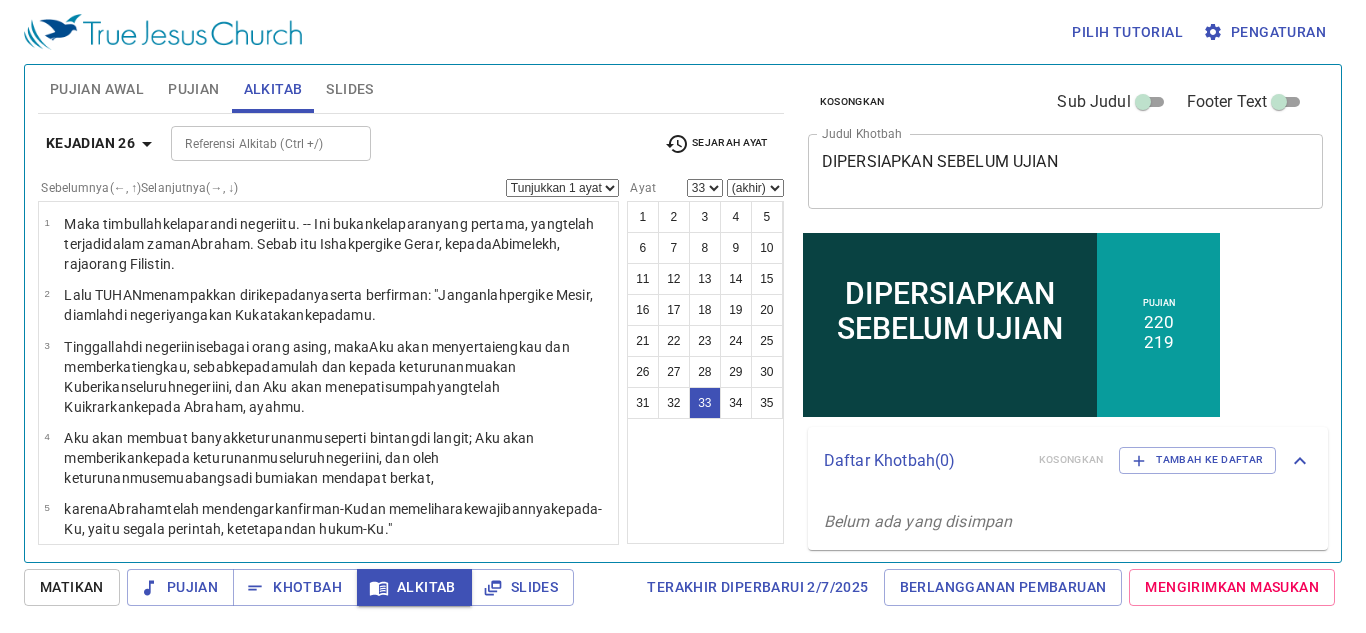 scroll, scrollTop: 1780, scrollLeft: 0, axis: vertical 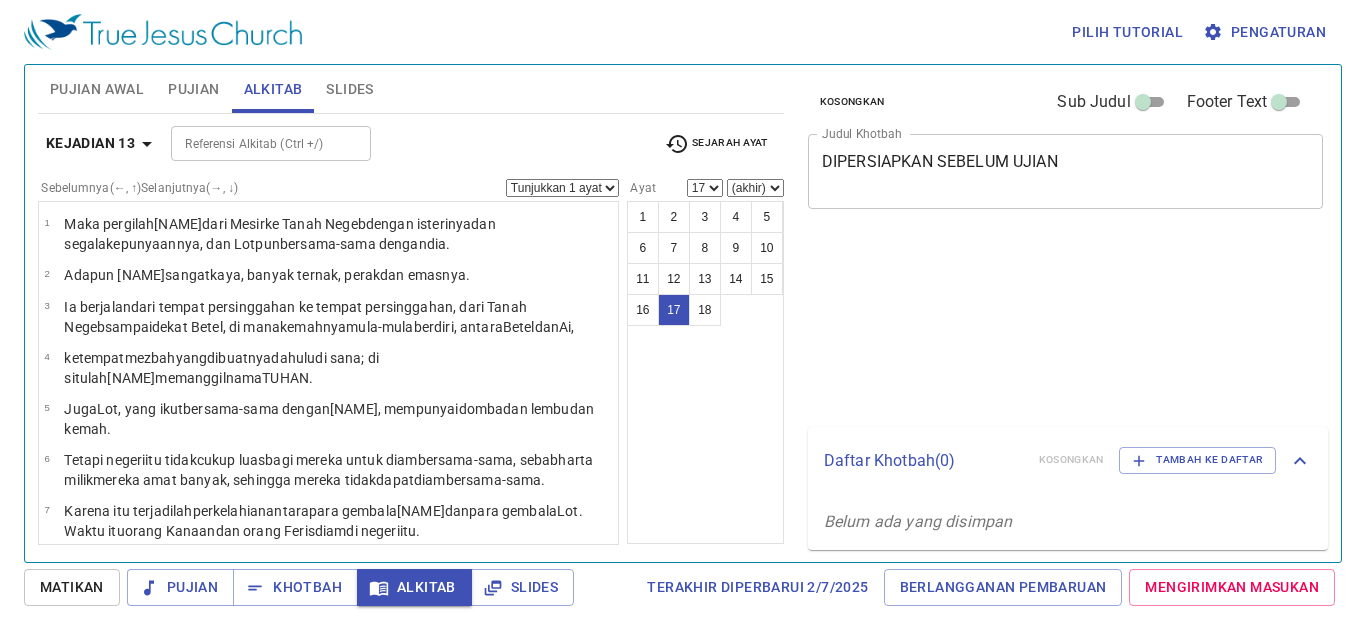 select on "17" 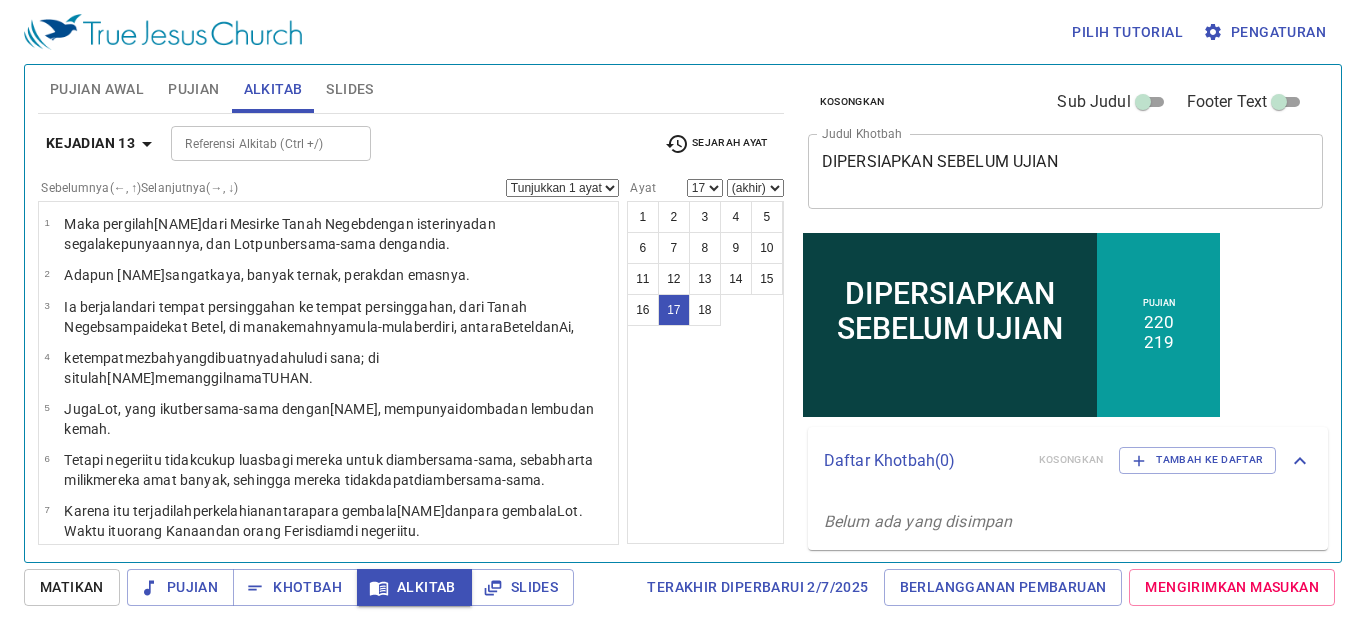 scroll, scrollTop: 656, scrollLeft: 0, axis: vertical 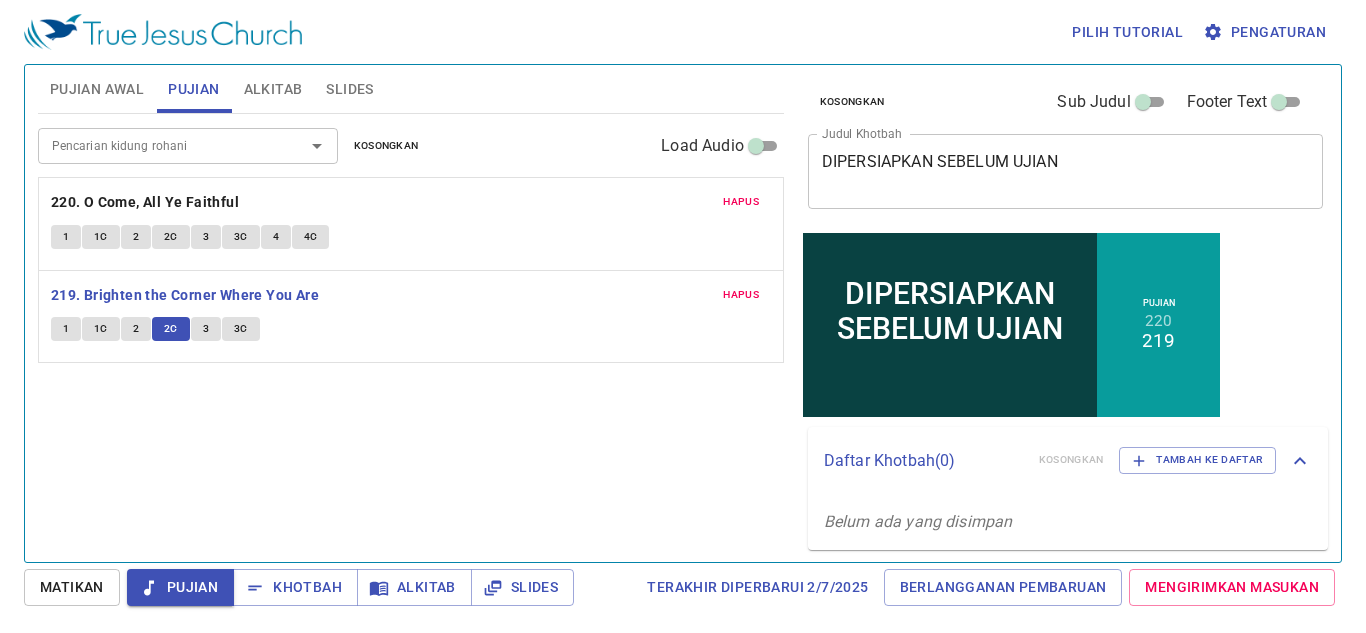type 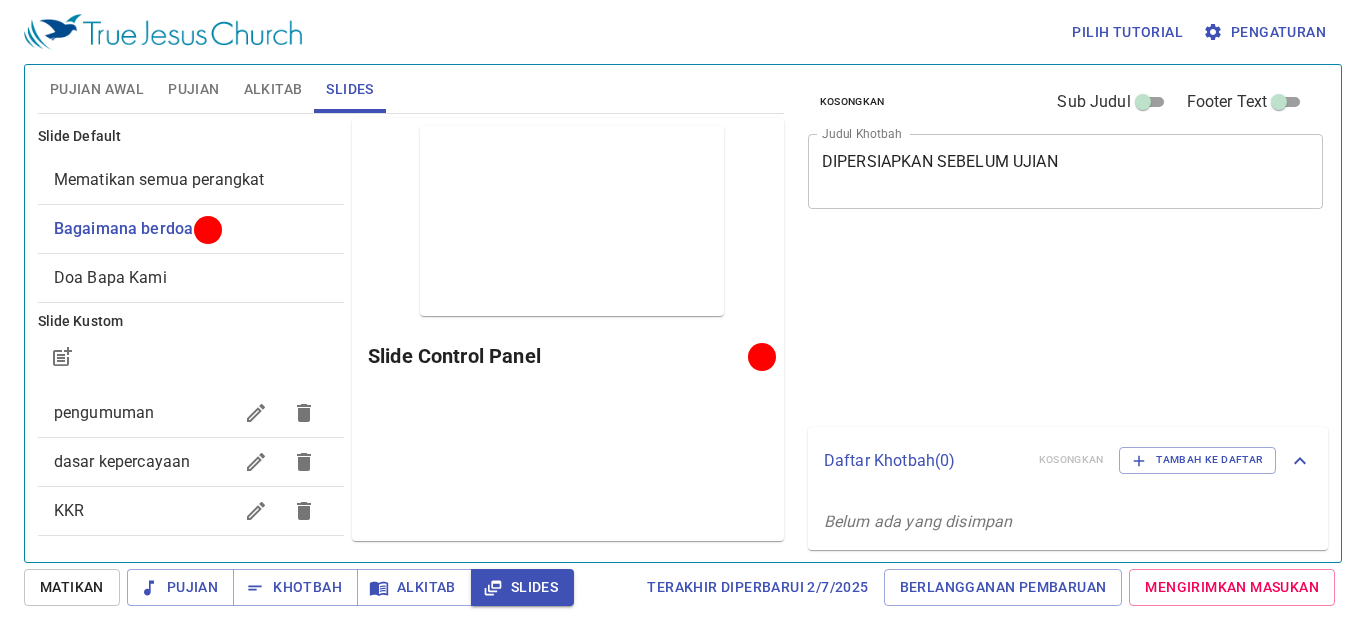 scroll, scrollTop: 0, scrollLeft: 0, axis: both 